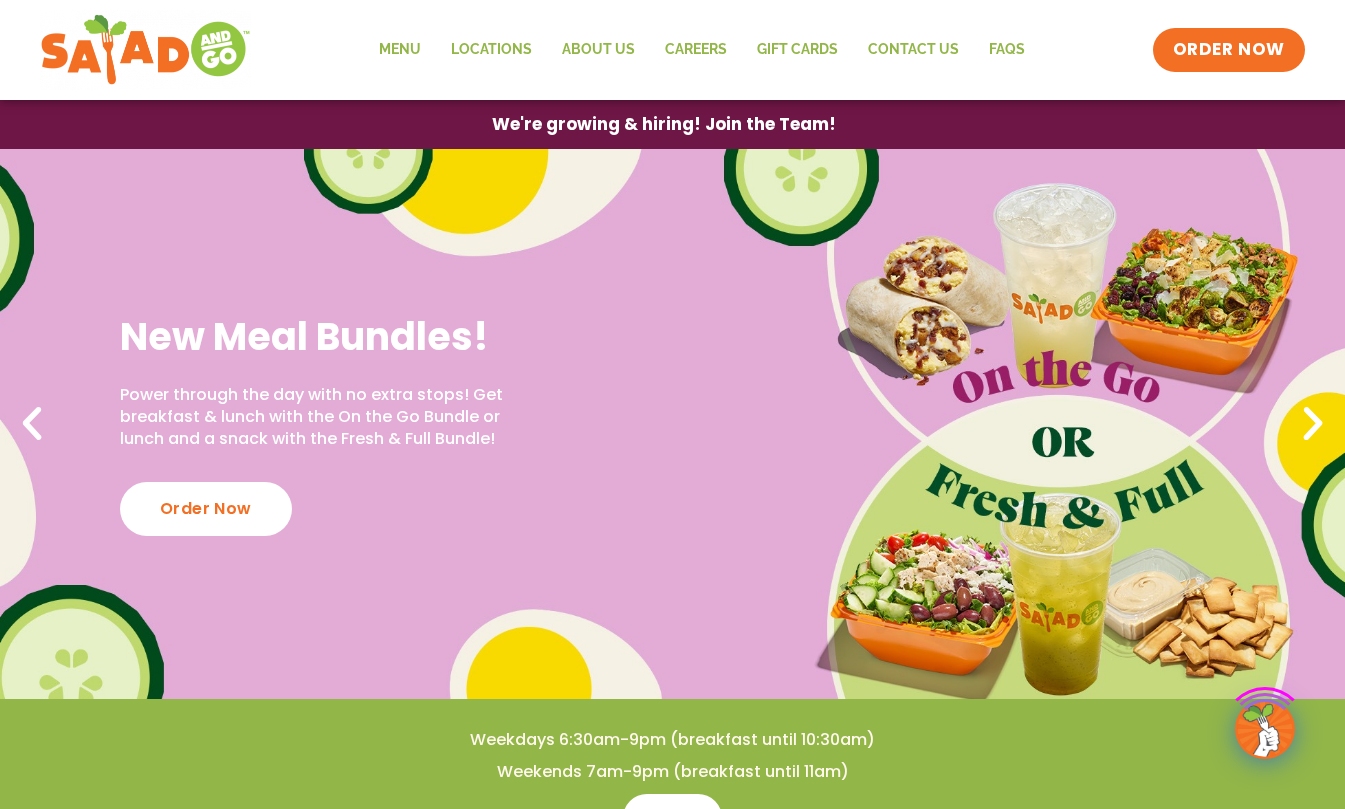 scroll, scrollTop: 0, scrollLeft: 0, axis: both 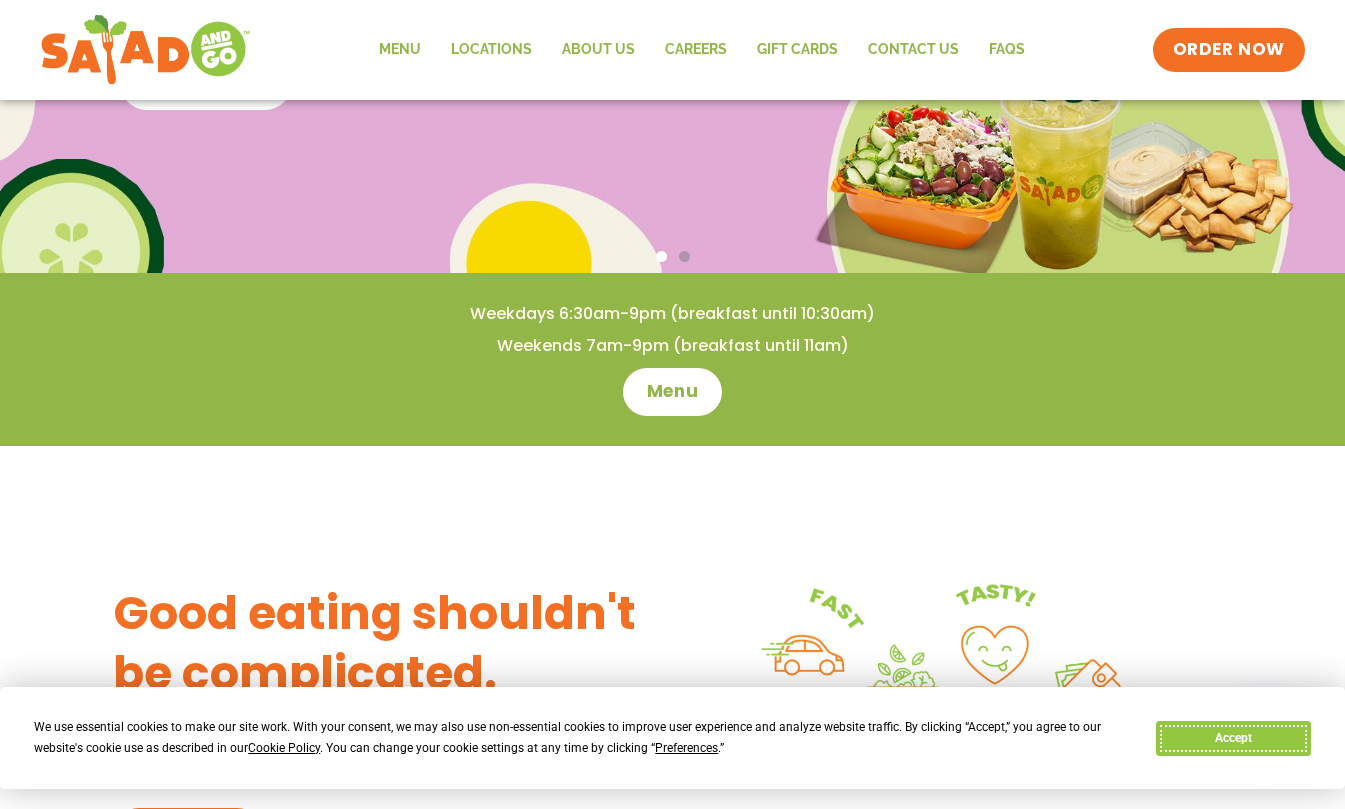 click on "Accept" at bounding box center (1233, 738) 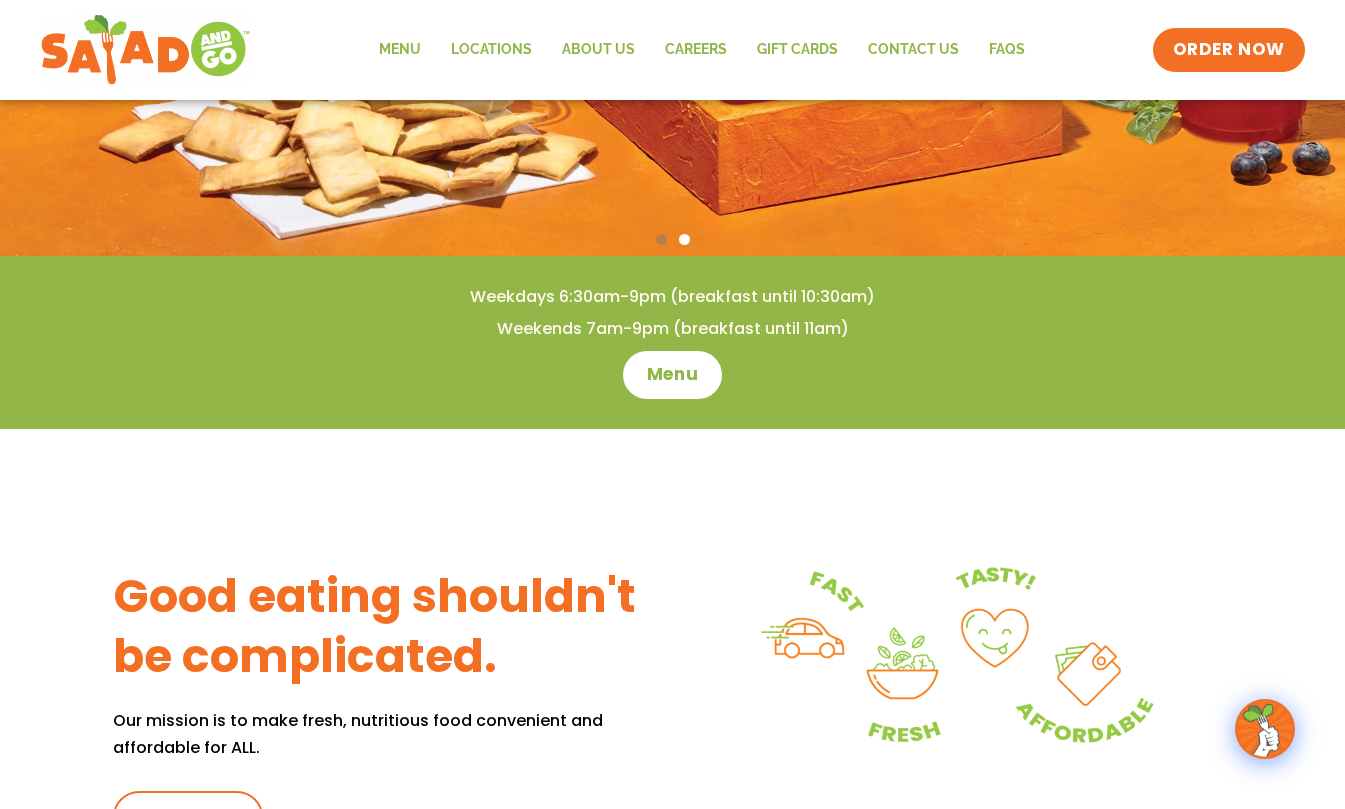 scroll, scrollTop: 0, scrollLeft: 0, axis: both 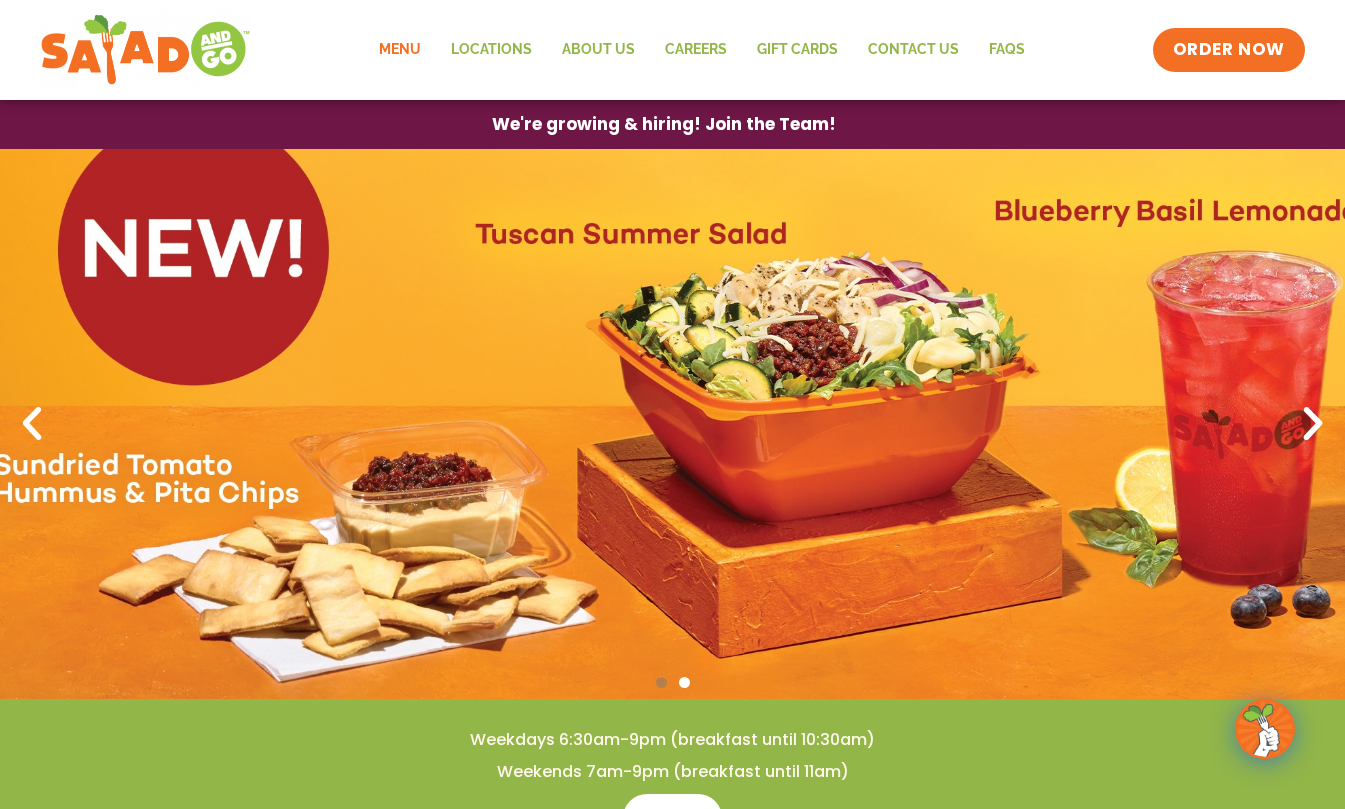 click on "Menu" 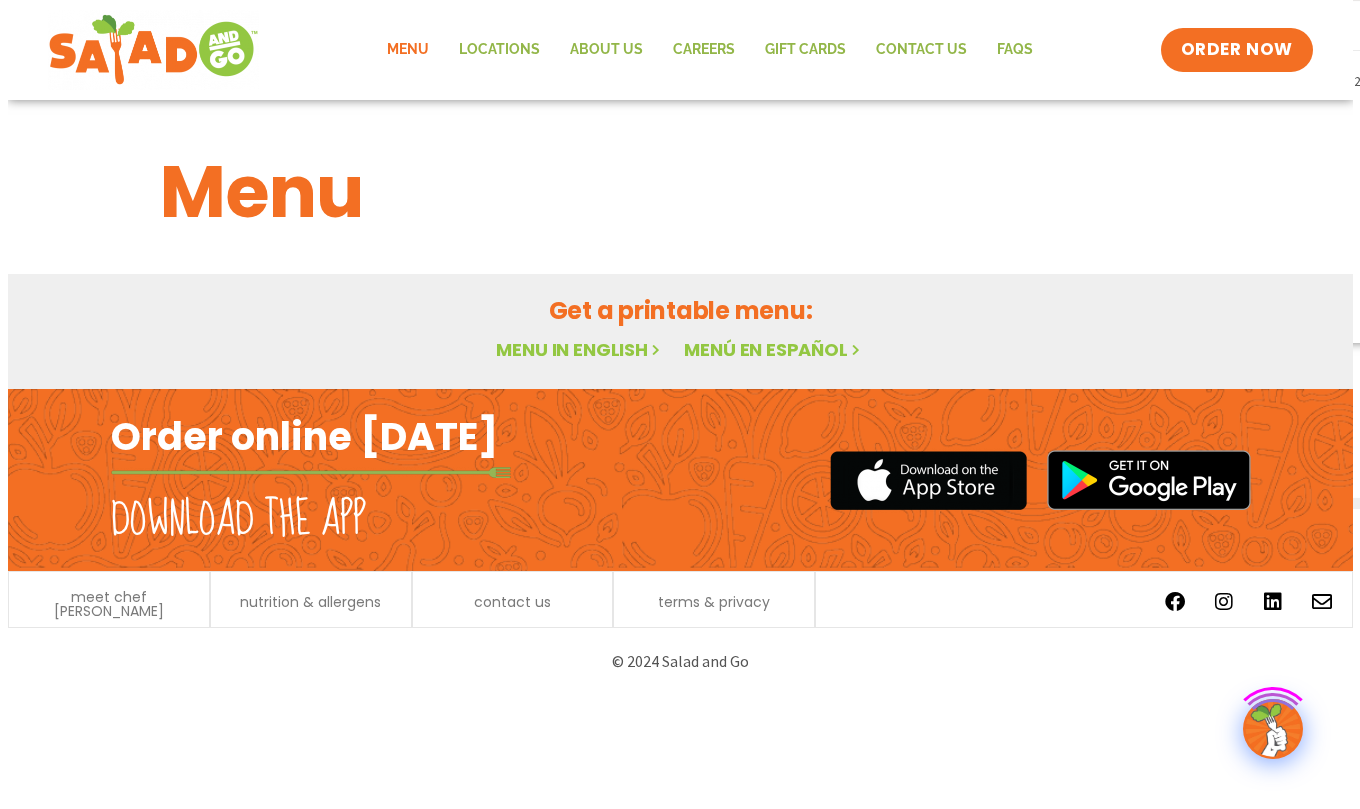 scroll, scrollTop: 0, scrollLeft: 0, axis: both 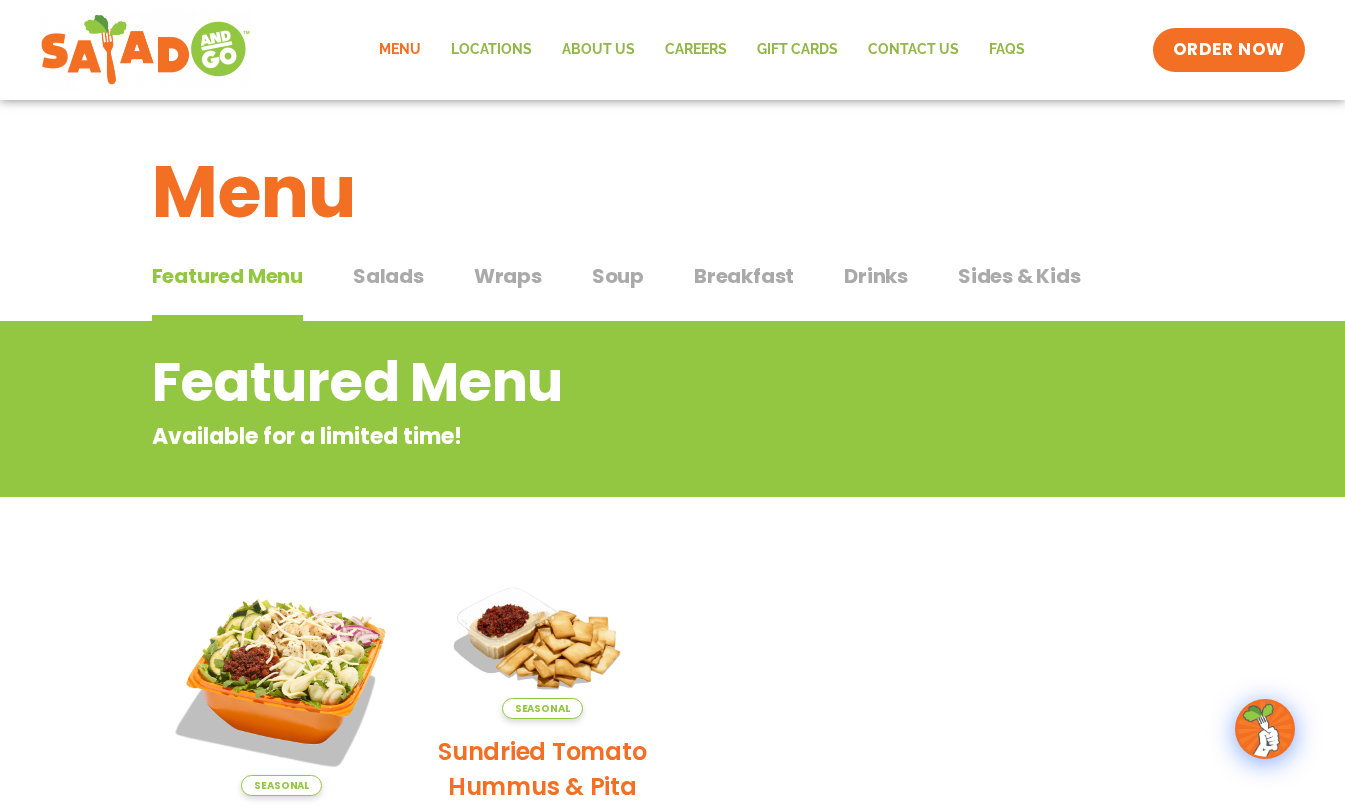 click on "Wraps" at bounding box center (508, 276) 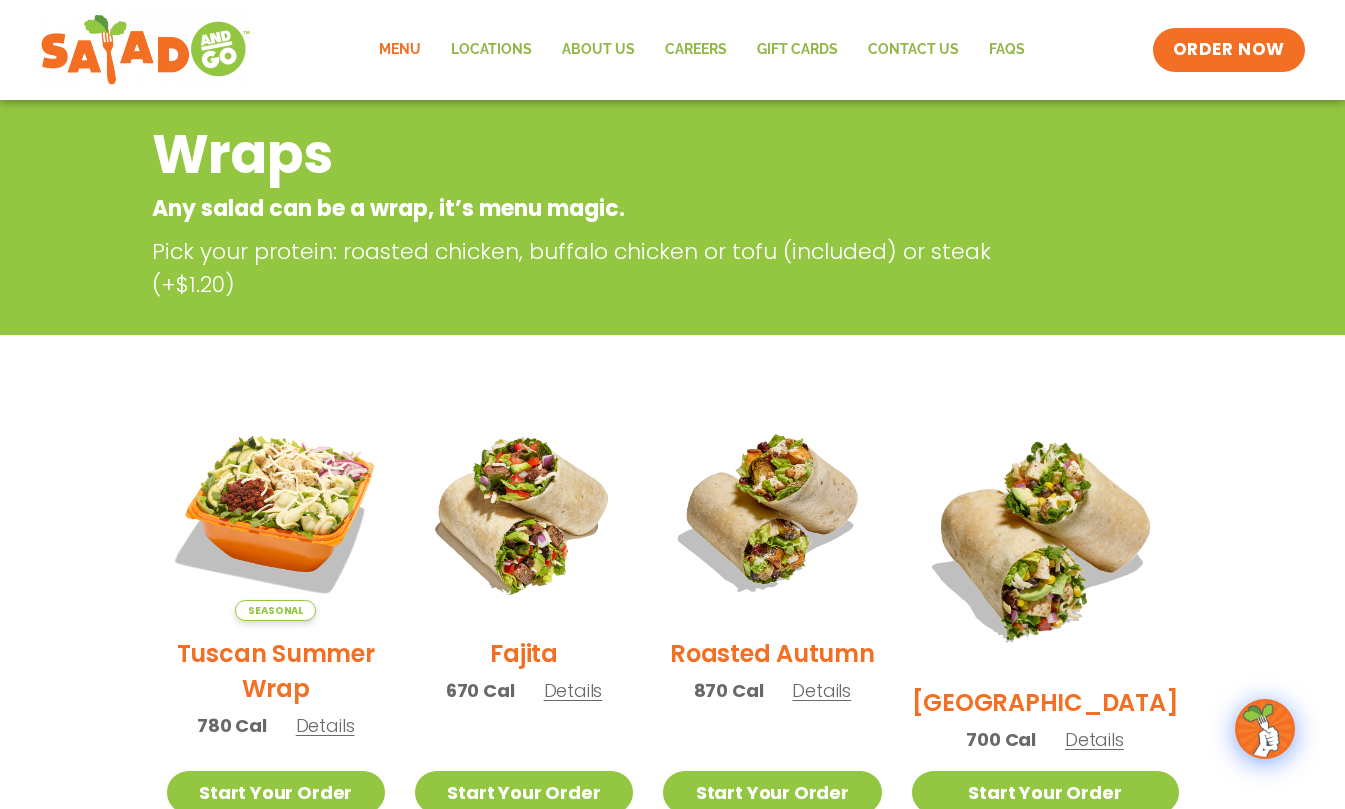 scroll, scrollTop: 0, scrollLeft: 0, axis: both 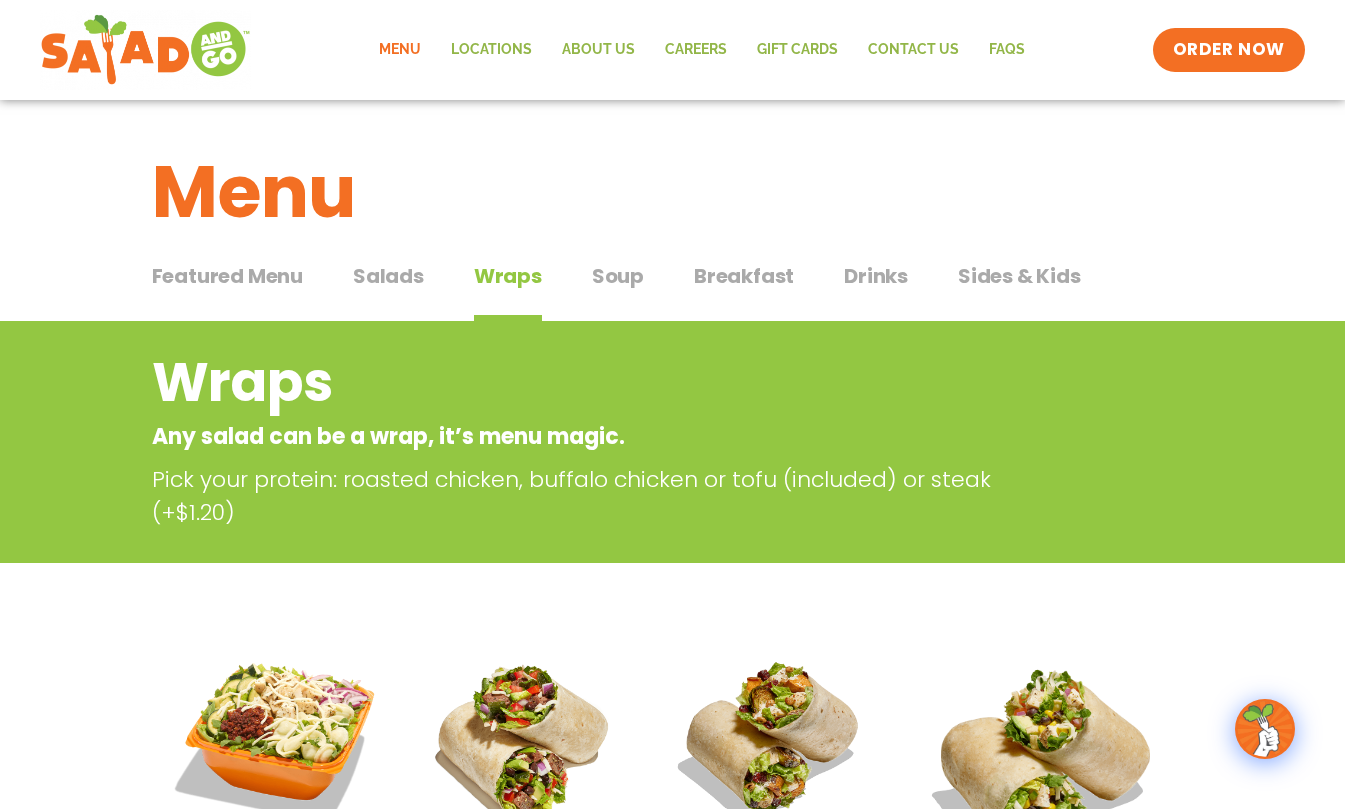 click on "Soup" at bounding box center (618, 276) 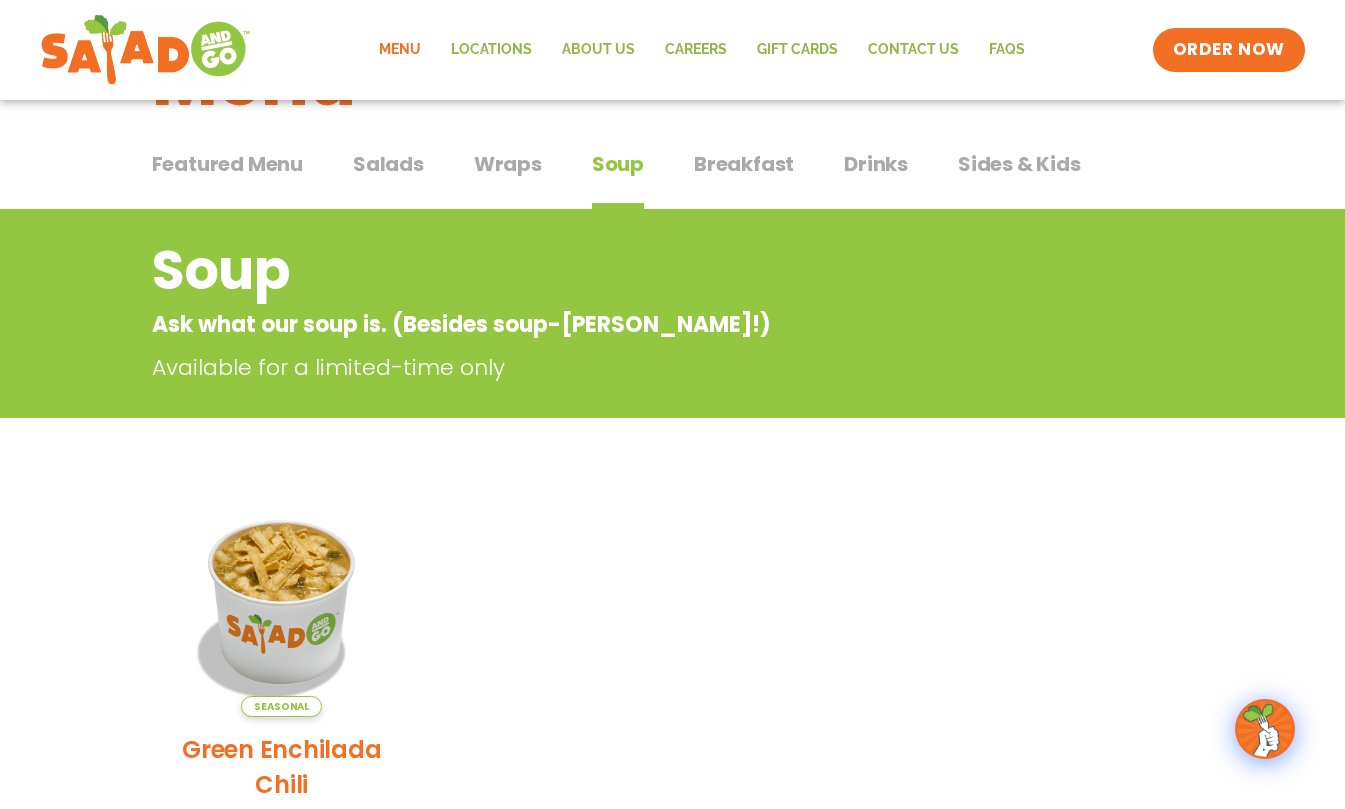 scroll, scrollTop: 0, scrollLeft: 0, axis: both 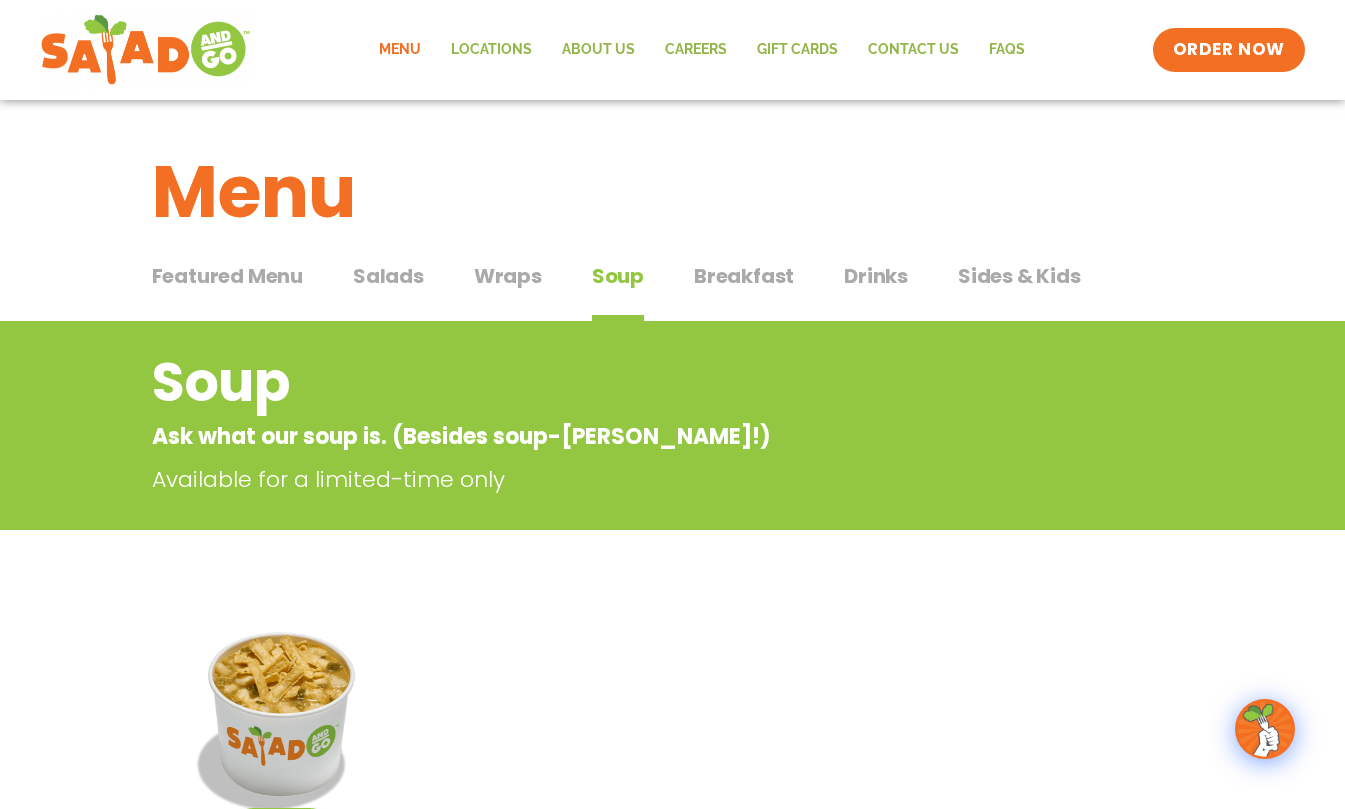 click on "Wraps" at bounding box center (508, 276) 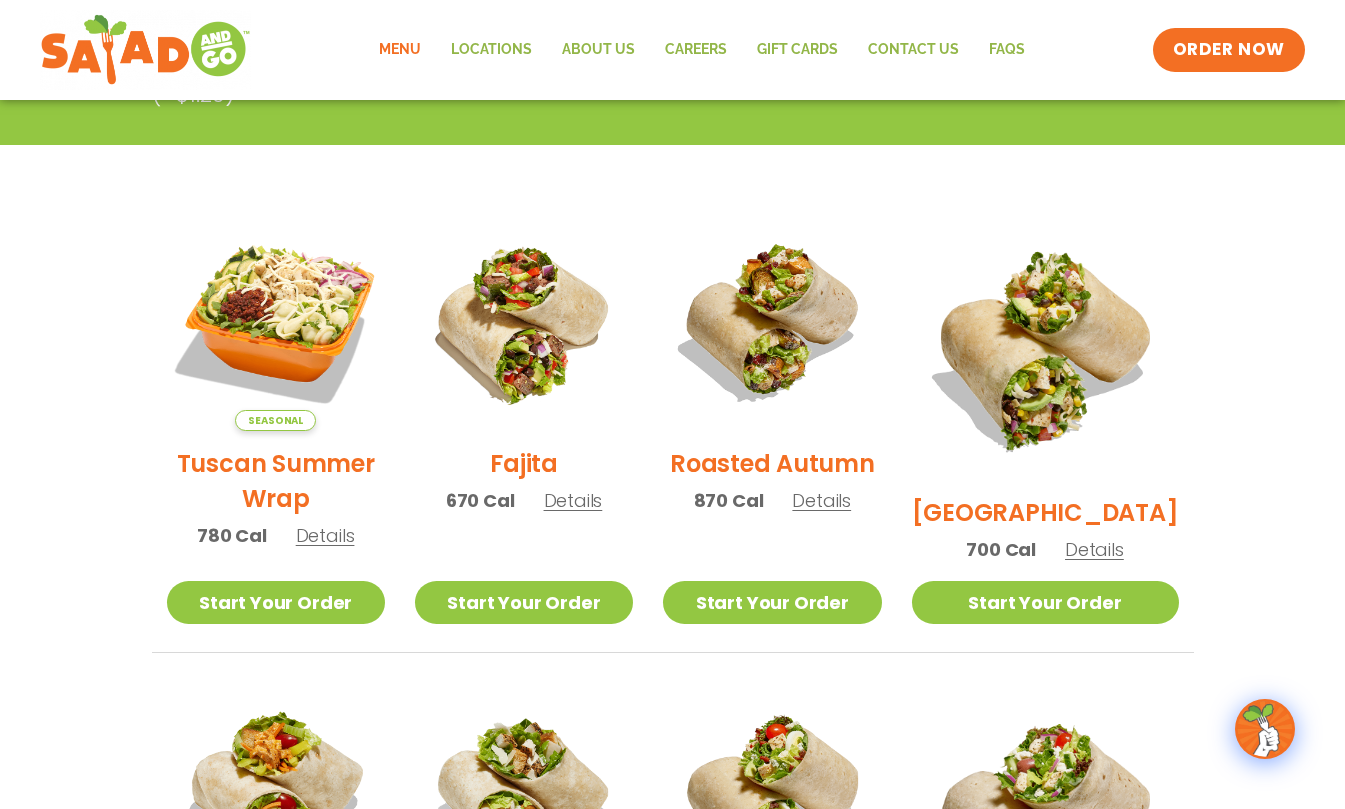 scroll, scrollTop: 407, scrollLeft: 0, axis: vertical 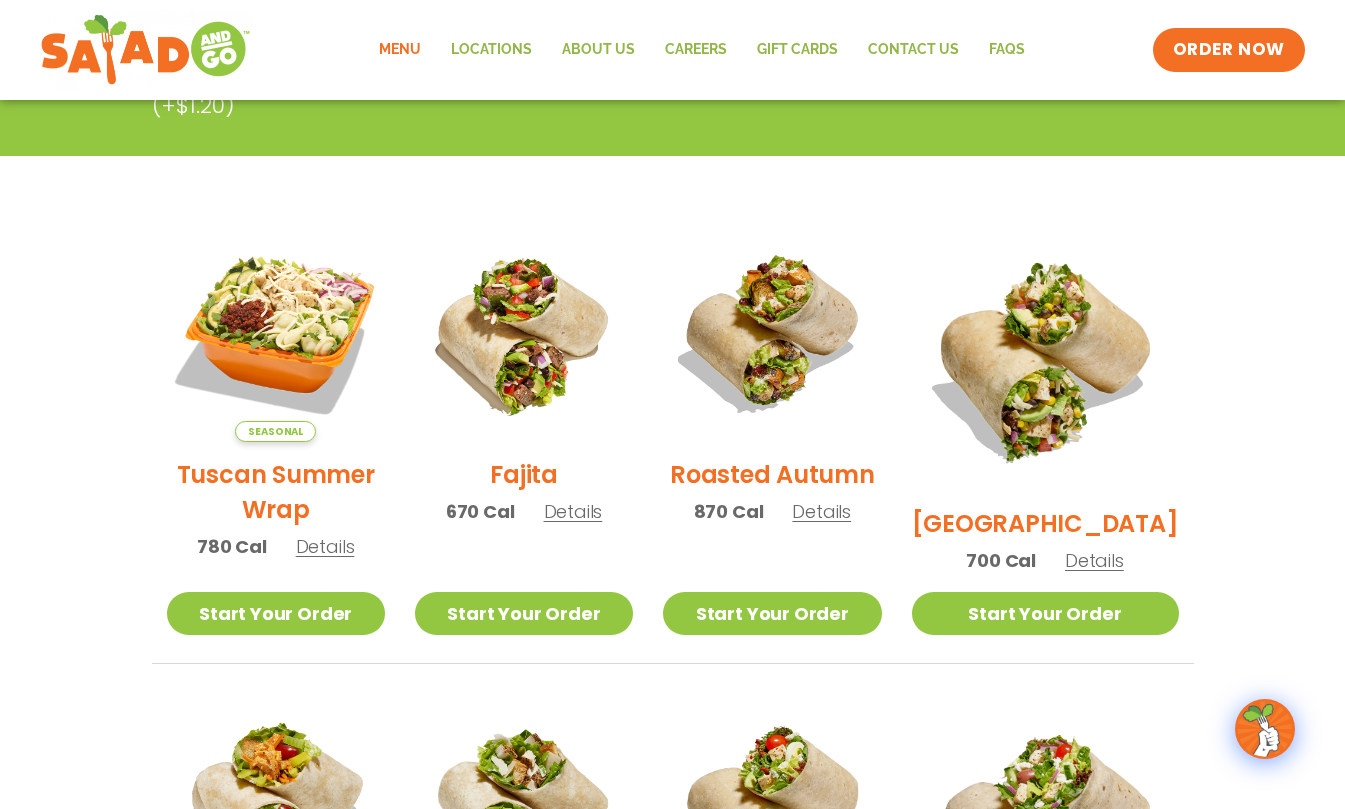 click on "Details" at bounding box center [1094, 560] 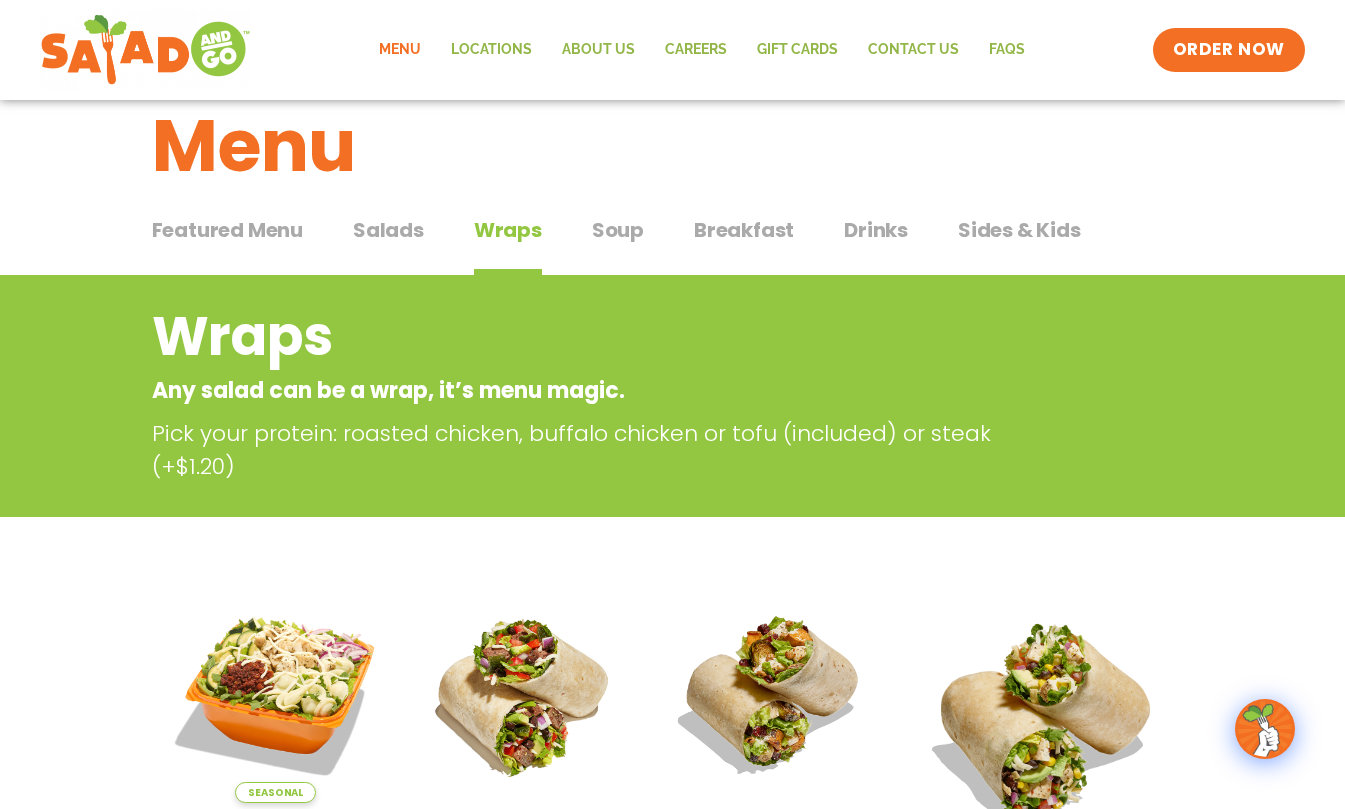 scroll, scrollTop: 0, scrollLeft: 0, axis: both 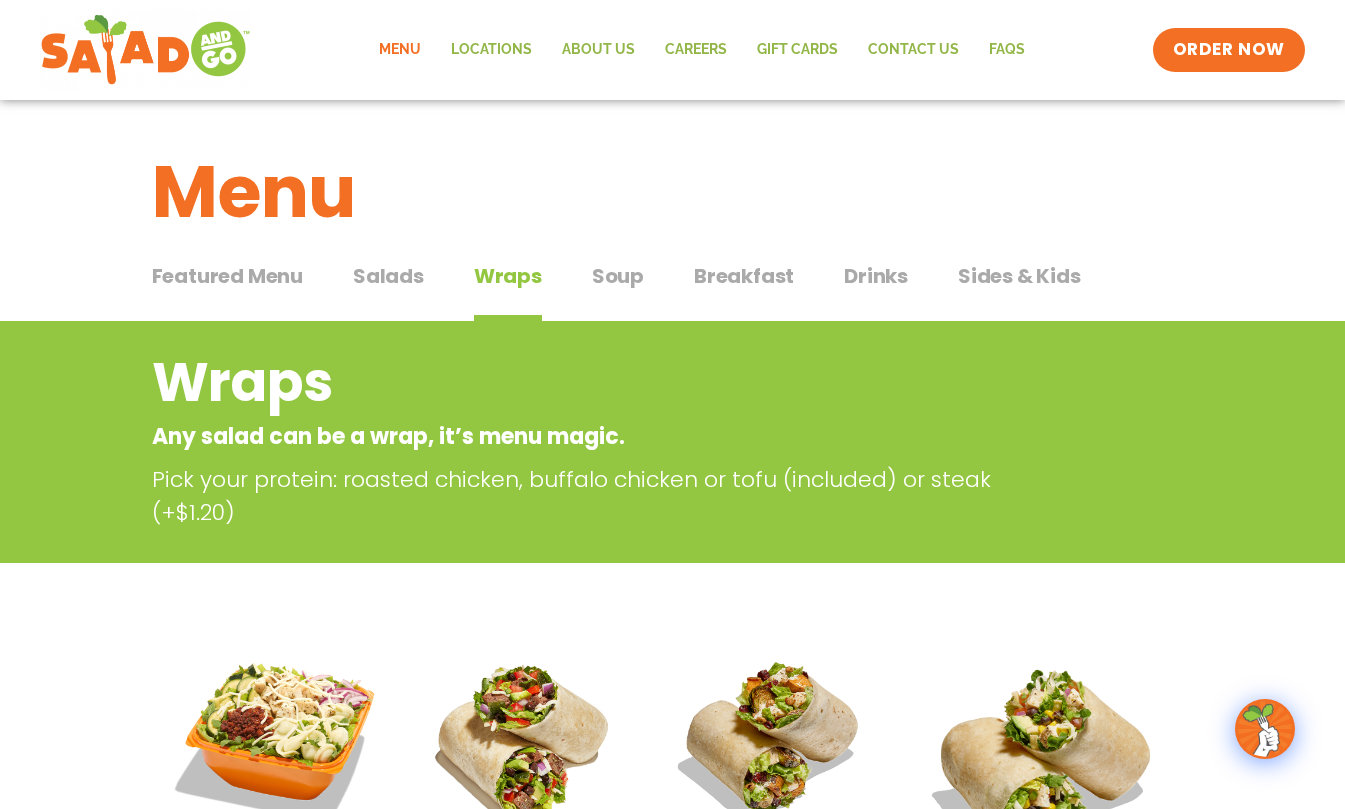 click on "Sides & Kids" at bounding box center (1019, 276) 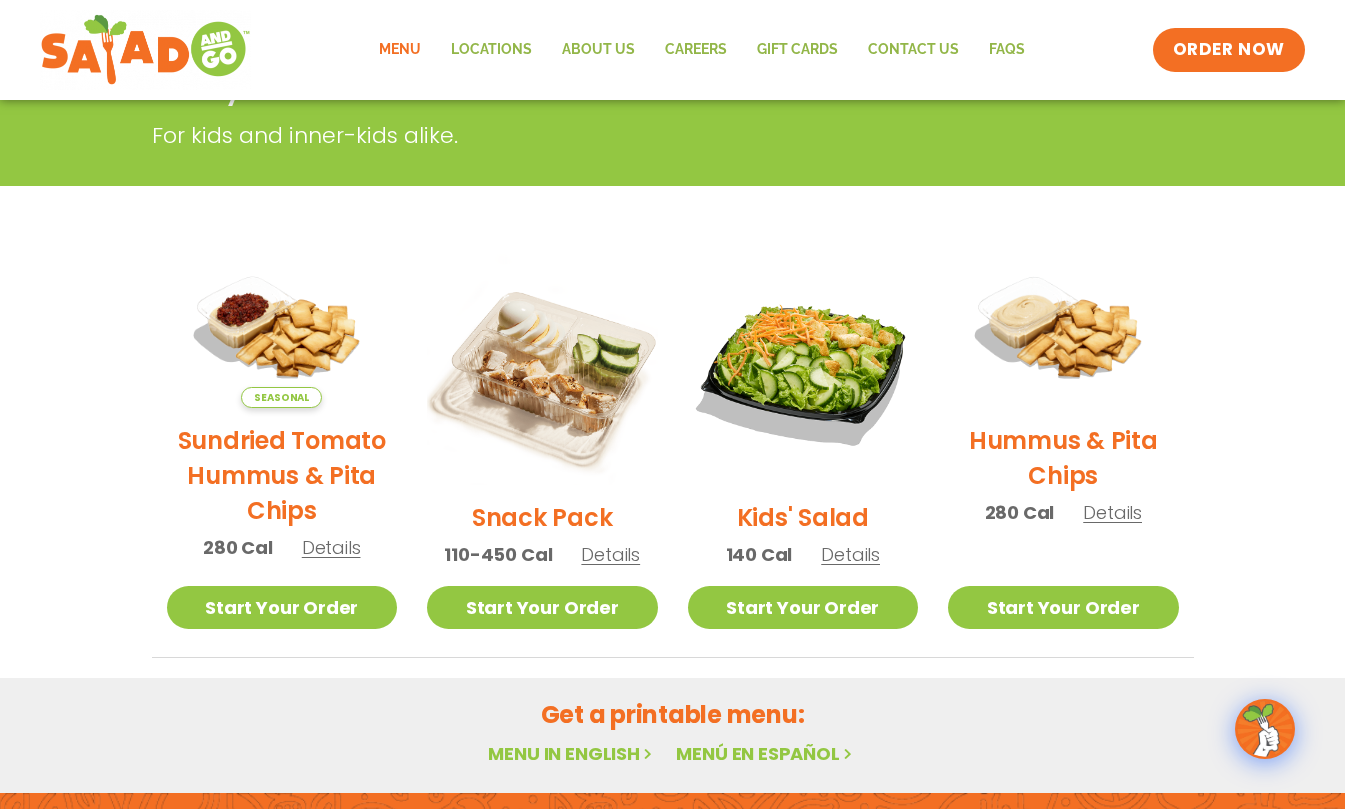 scroll, scrollTop: 349, scrollLeft: 0, axis: vertical 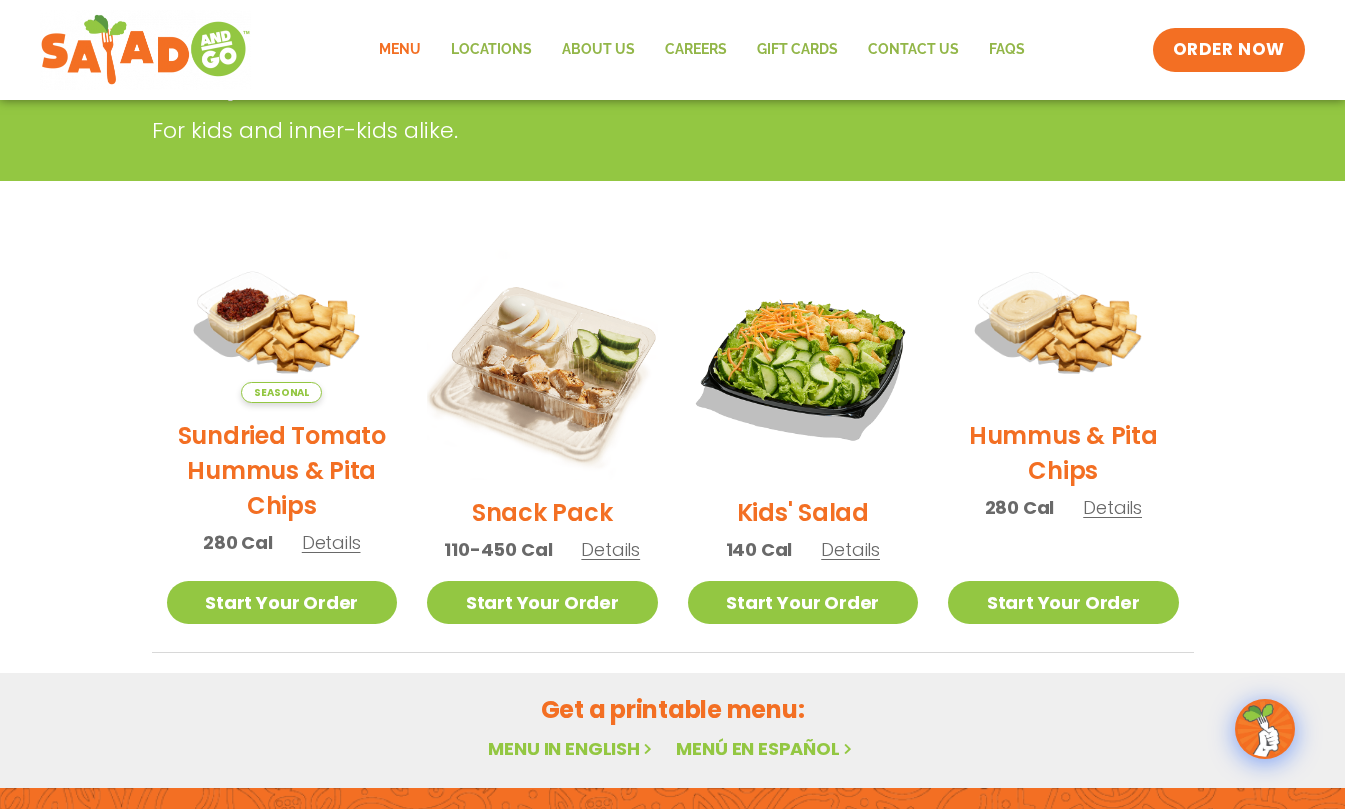 click on "Details" at bounding box center (610, 549) 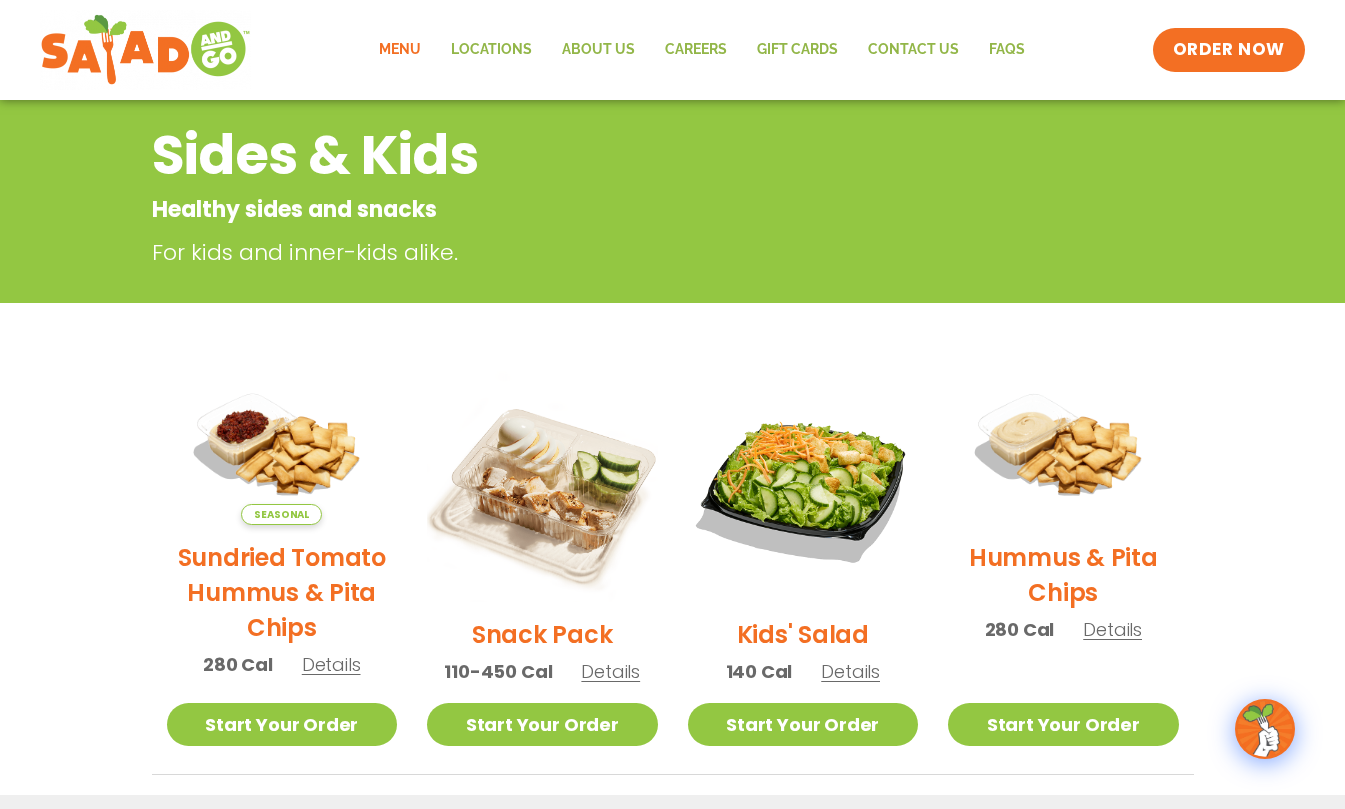 scroll, scrollTop: 0, scrollLeft: 0, axis: both 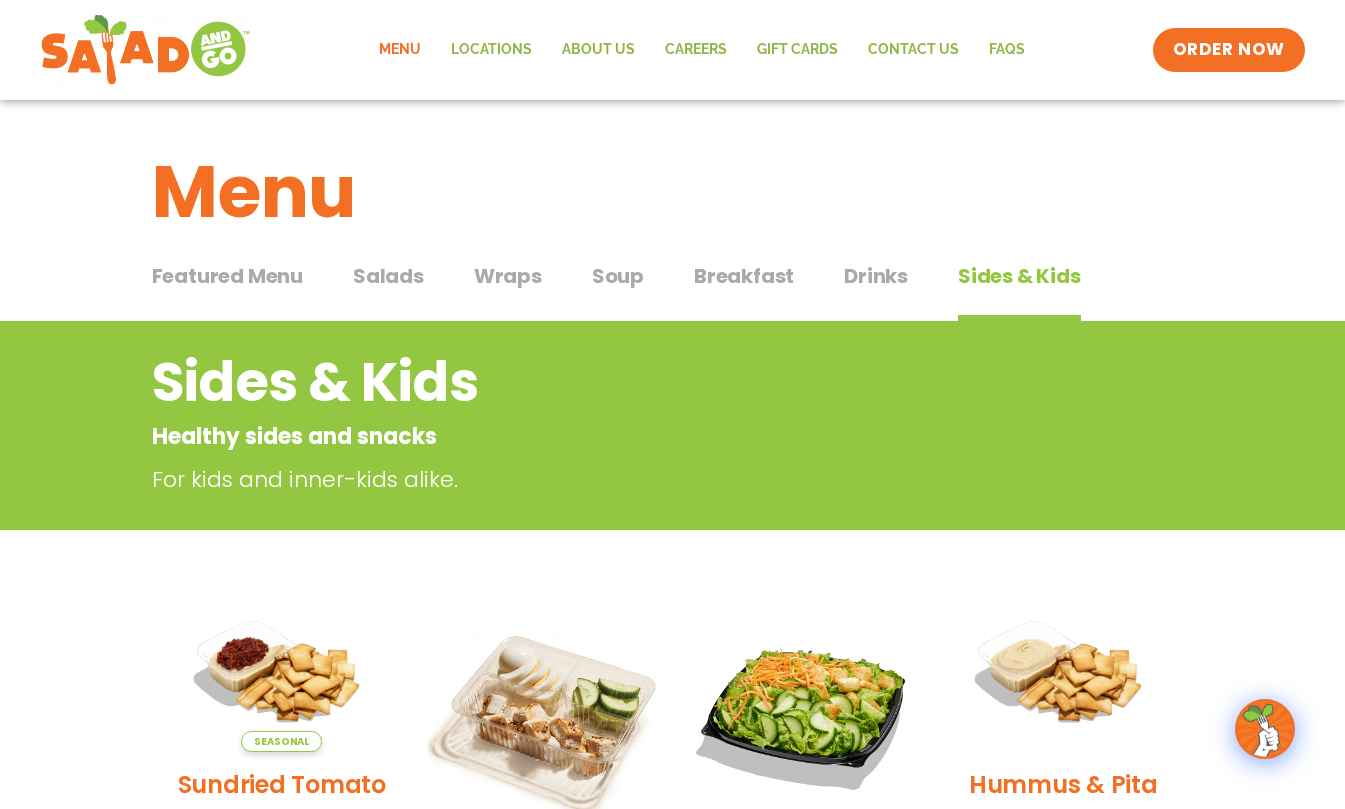 click on "Salads" at bounding box center (388, 276) 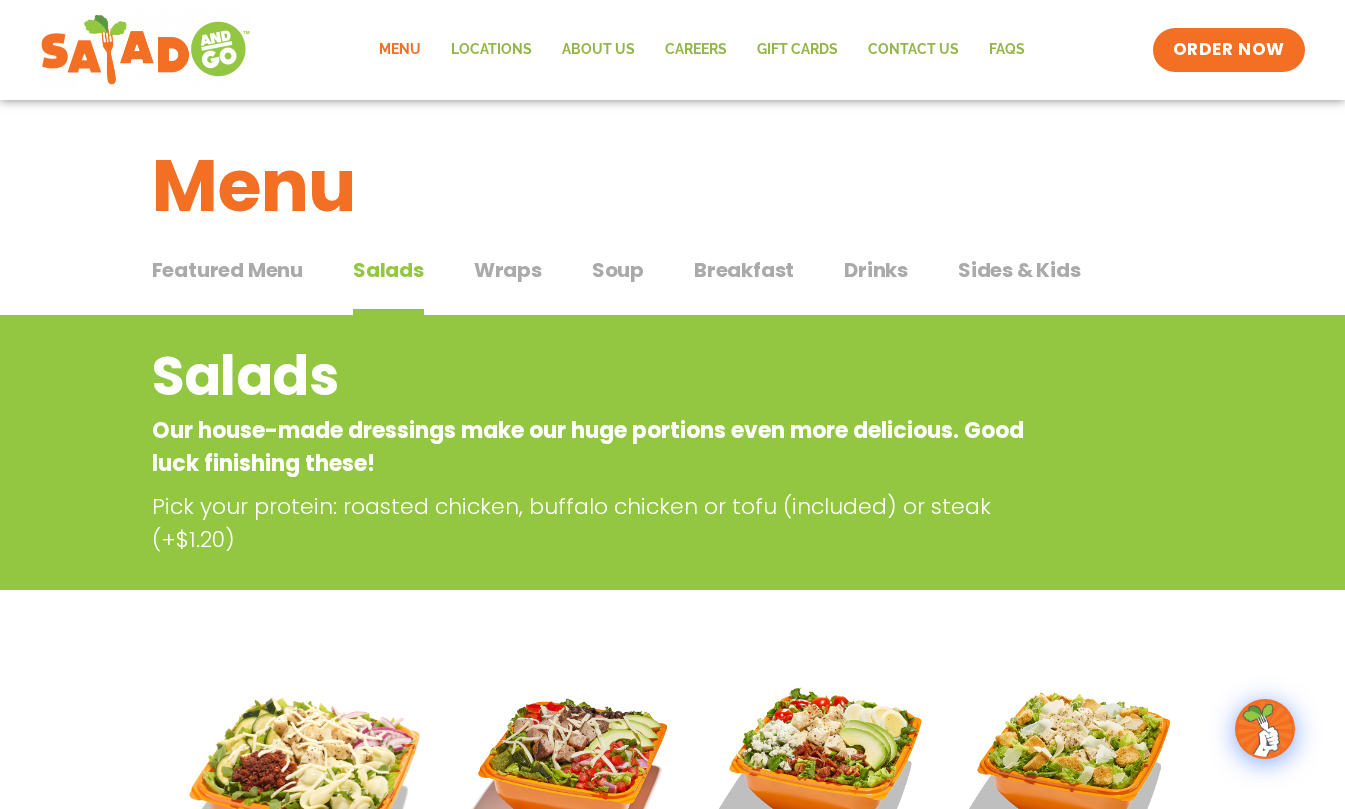 scroll, scrollTop: 0, scrollLeft: 0, axis: both 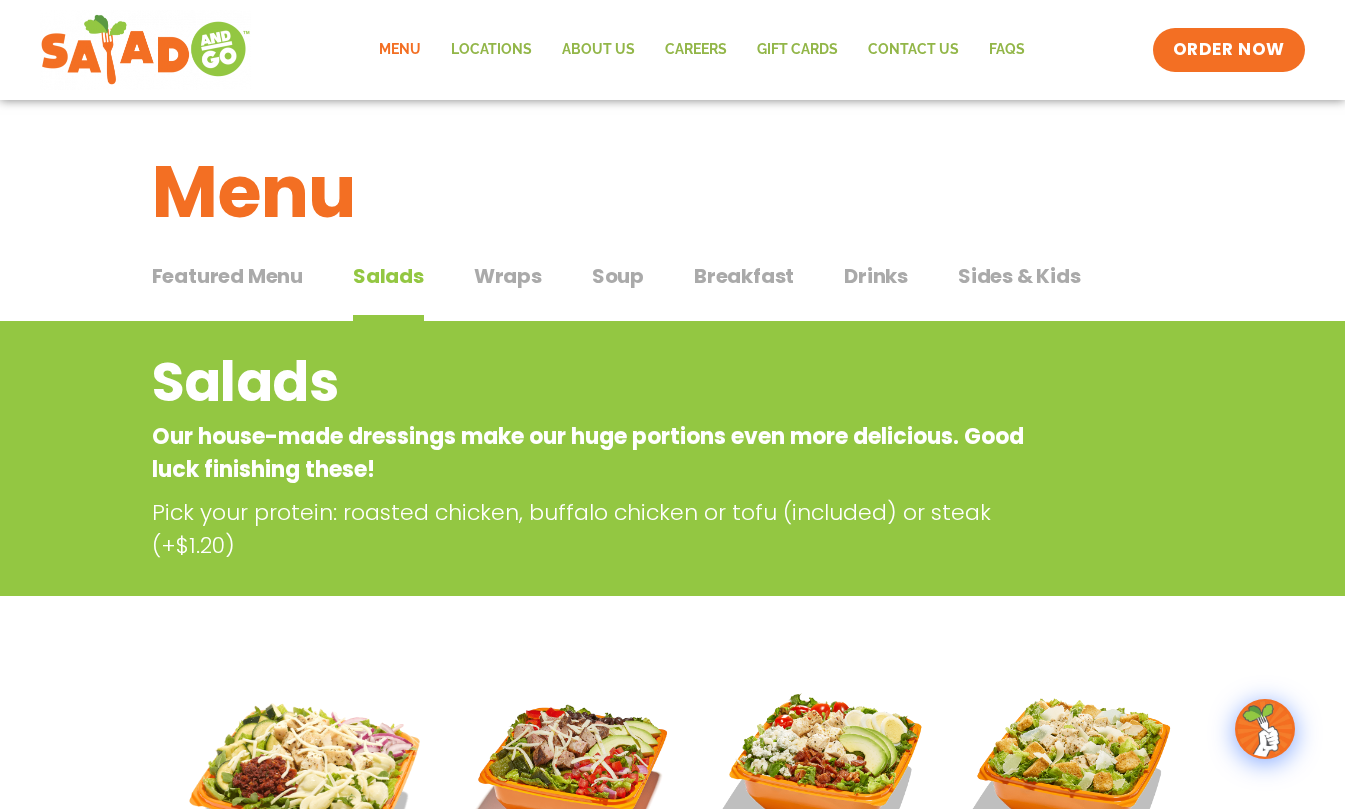 click on "Breakfast" at bounding box center (744, 276) 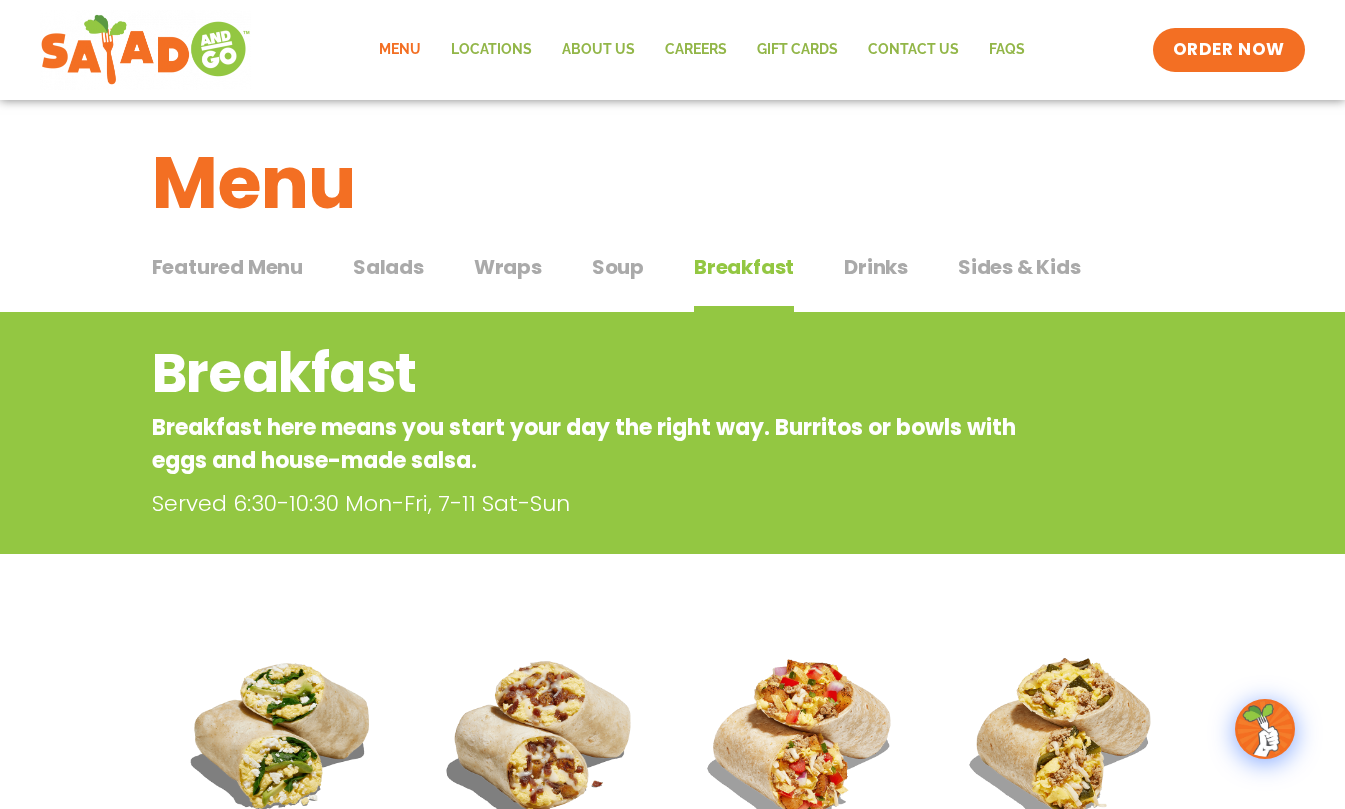 scroll, scrollTop: 0, scrollLeft: 0, axis: both 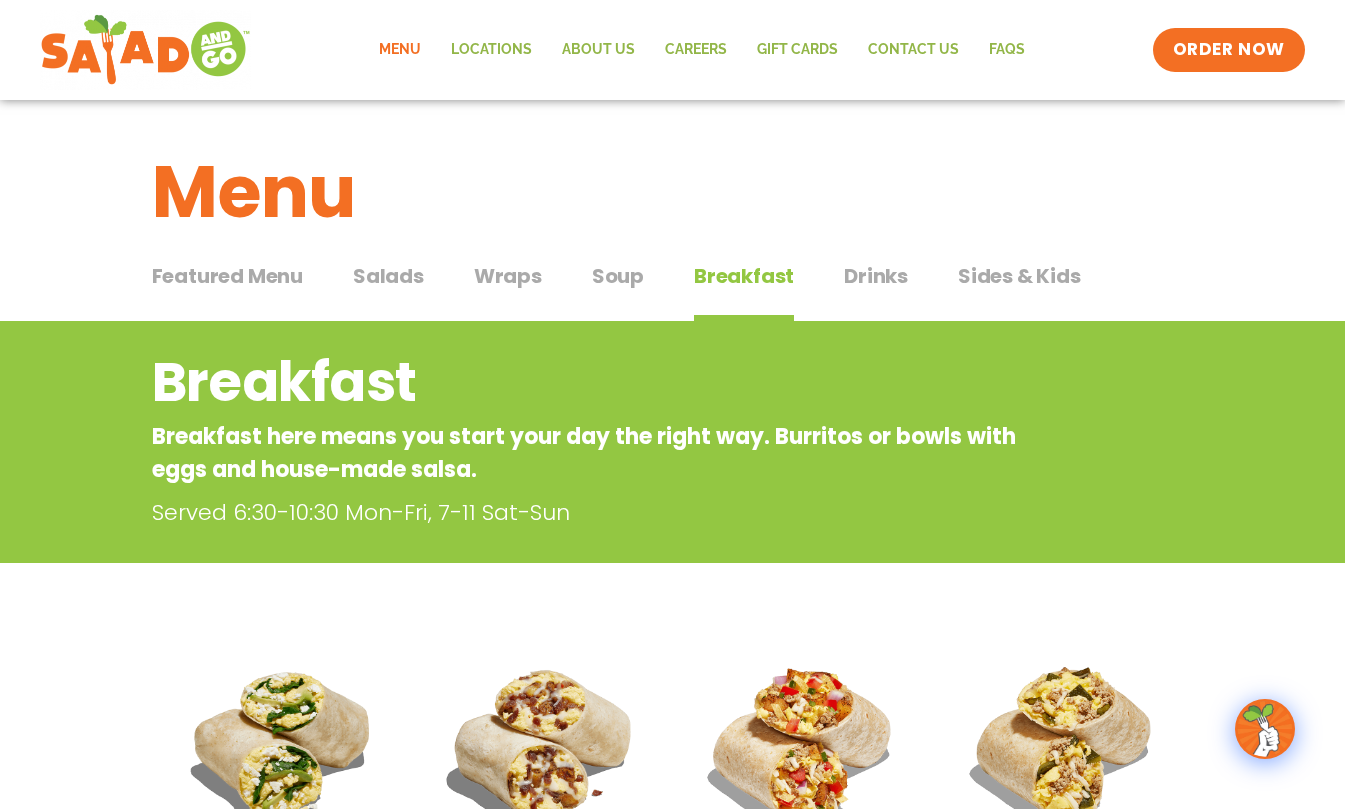 click on "Wraps" at bounding box center (508, 276) 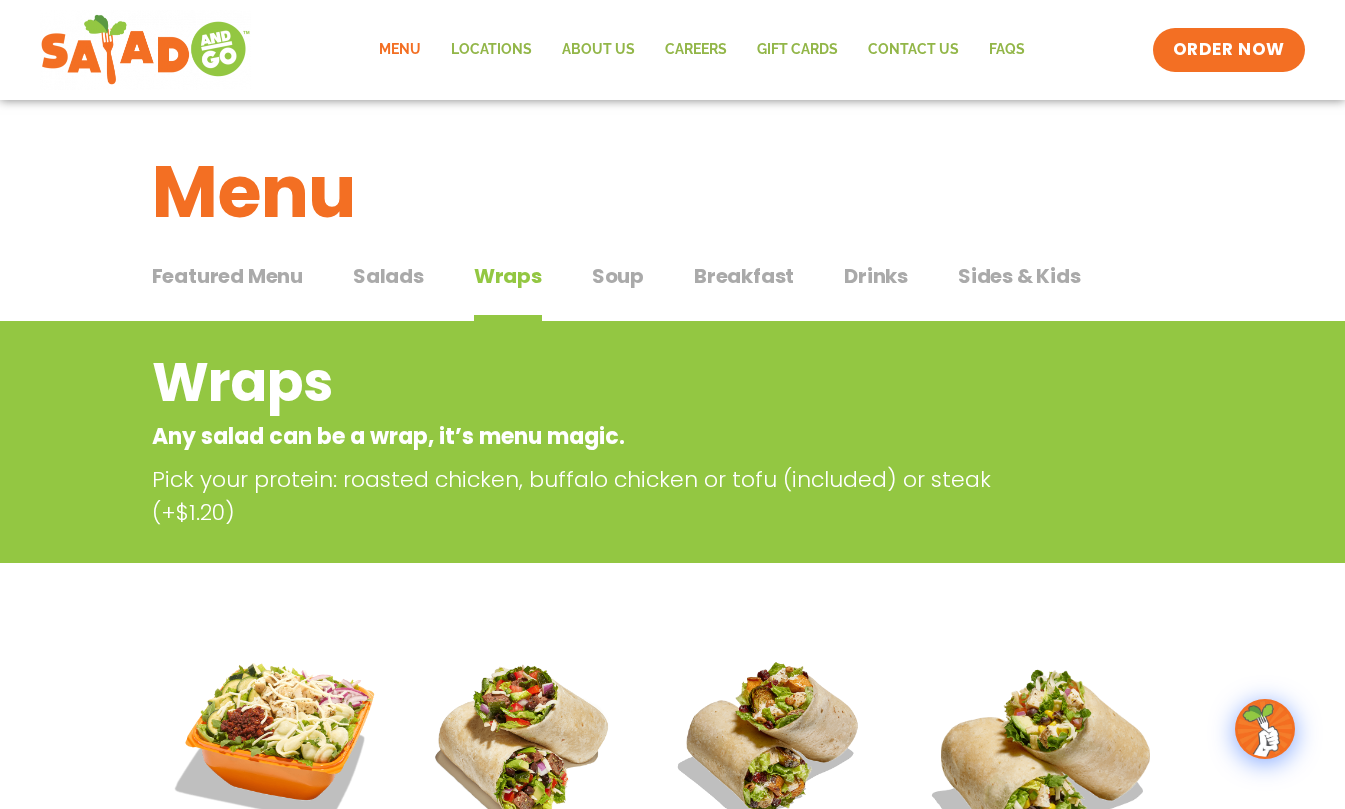 click on "Wraps" at bounding box center (508, 276) 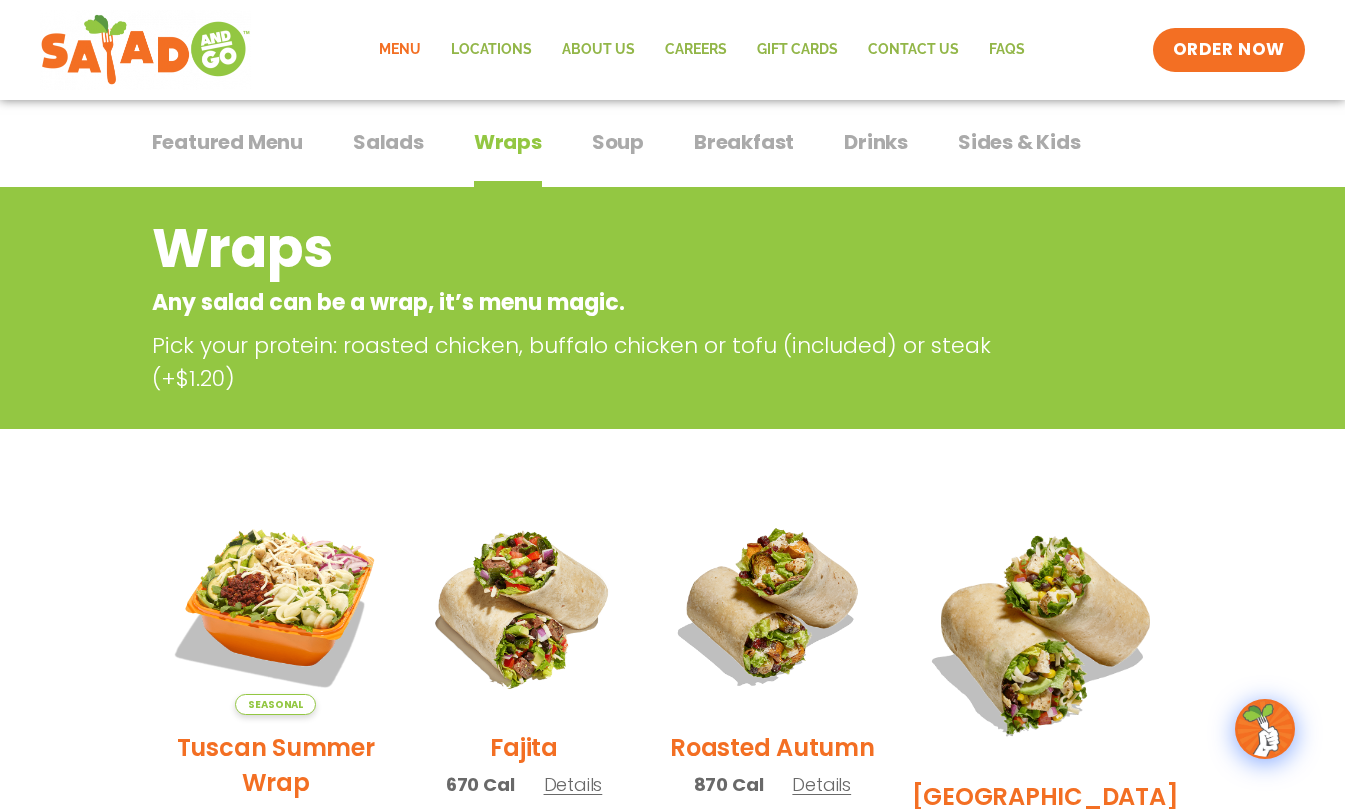 scroll, scrollTop: 132, scrollLeft: 0, axis: vertical 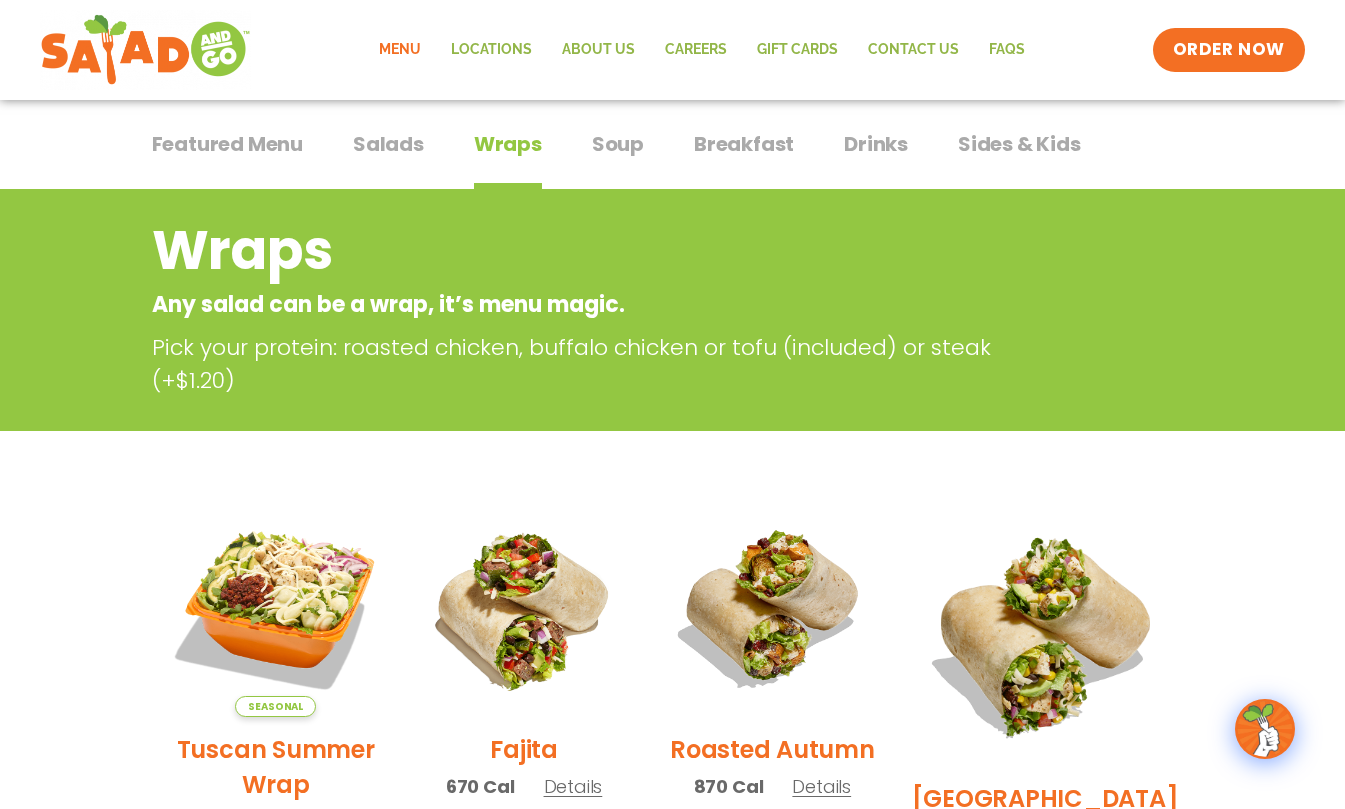 click on "Soup" at bounding box center [618, 144] 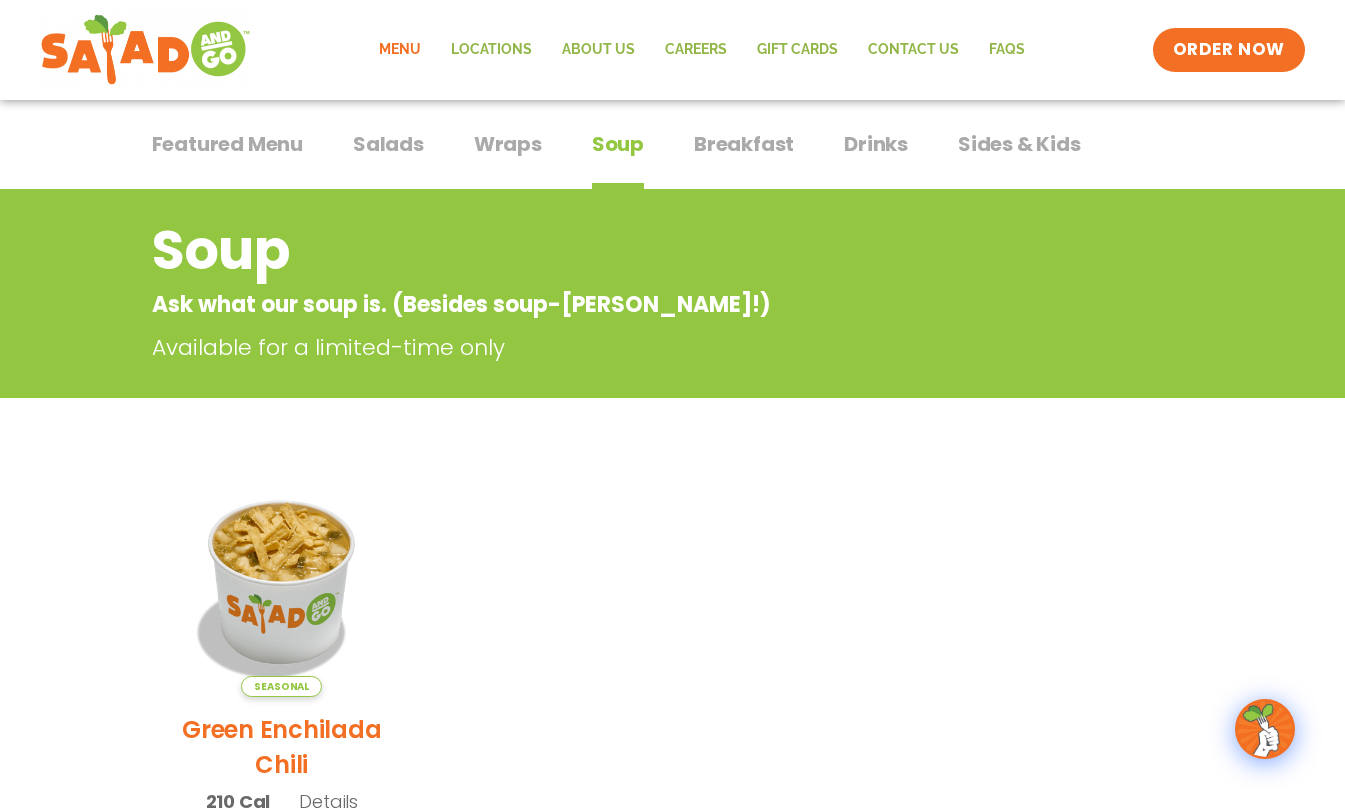 click on "Wraps" at bounding box center (508, 144) 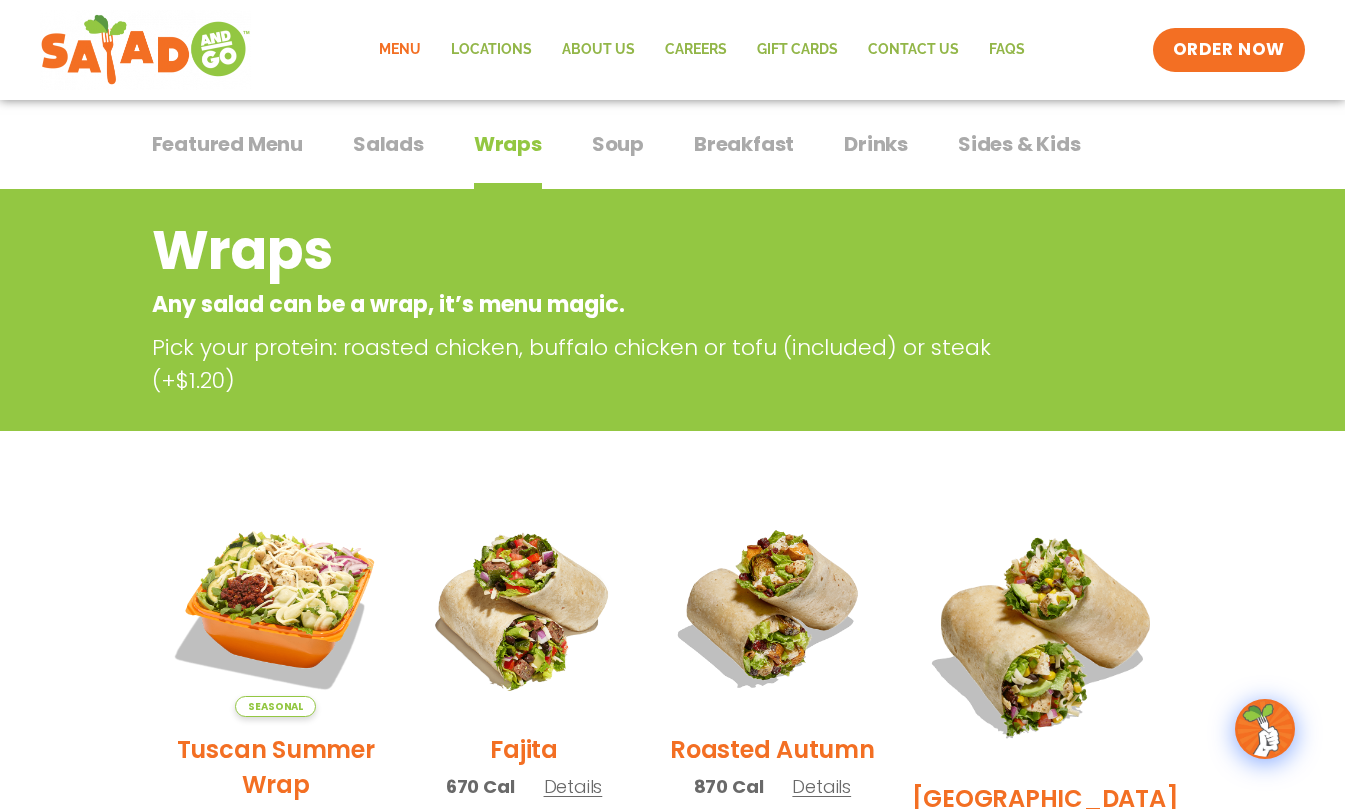click on "Salads" at bounding box center (388, 144) 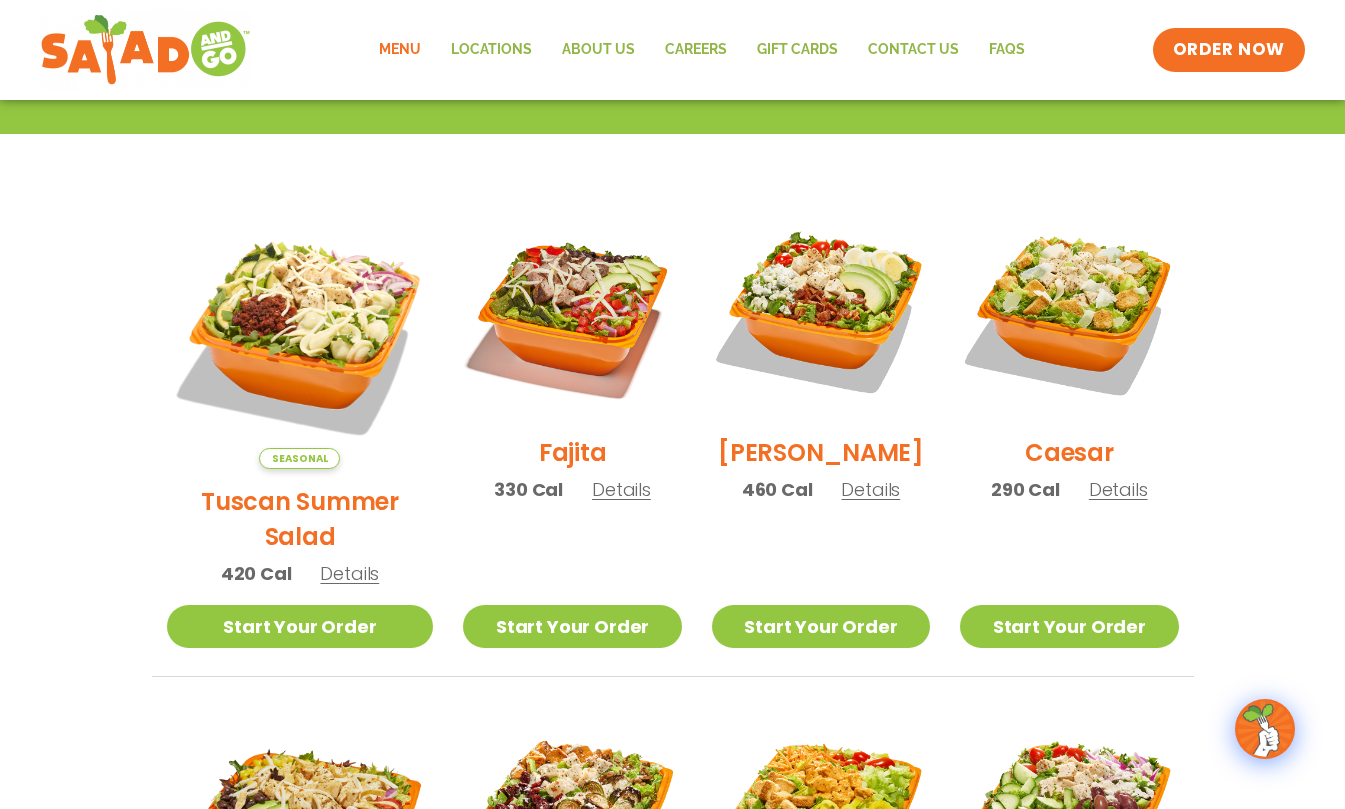 scroll, scrollTop: 519, scrollLeft: 0, axis: vertical 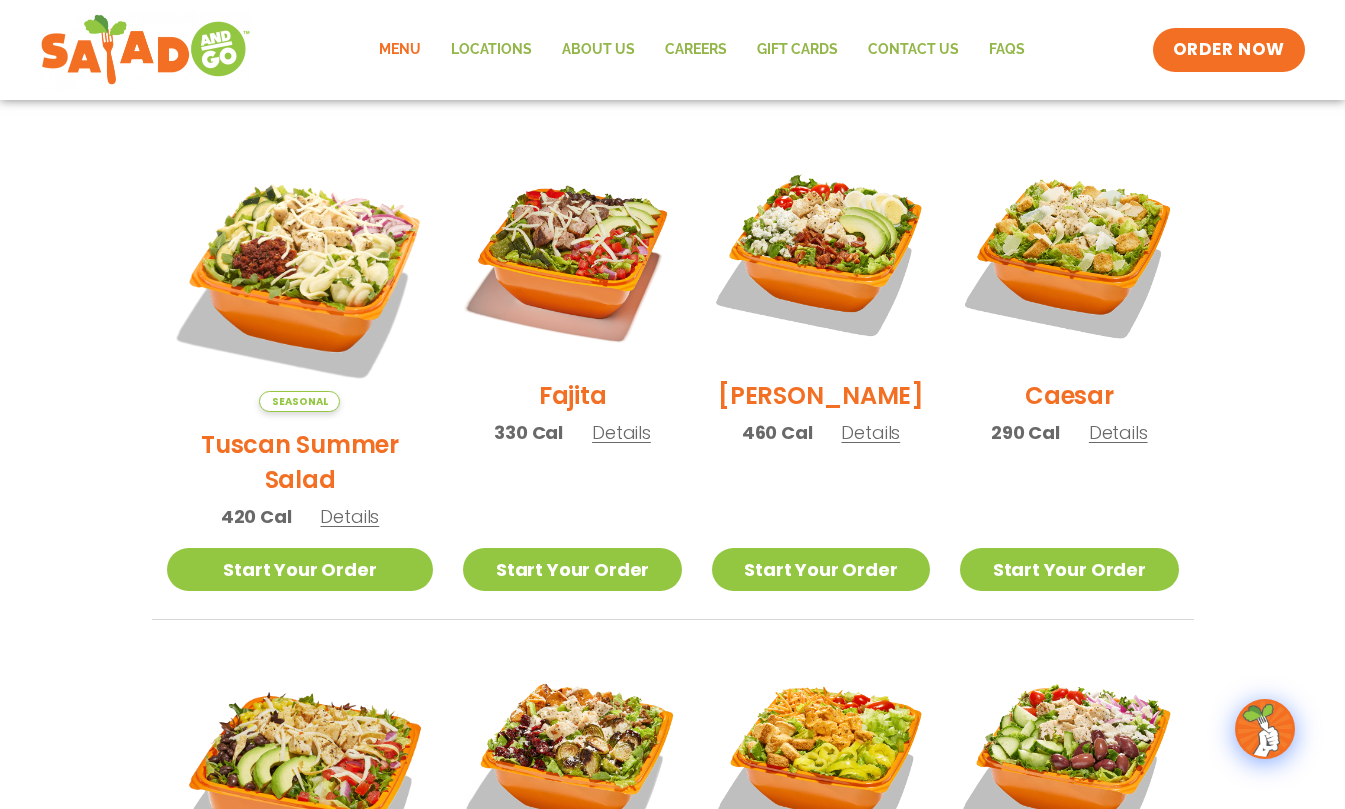 click on "Details" at bounding box center (870, 432) 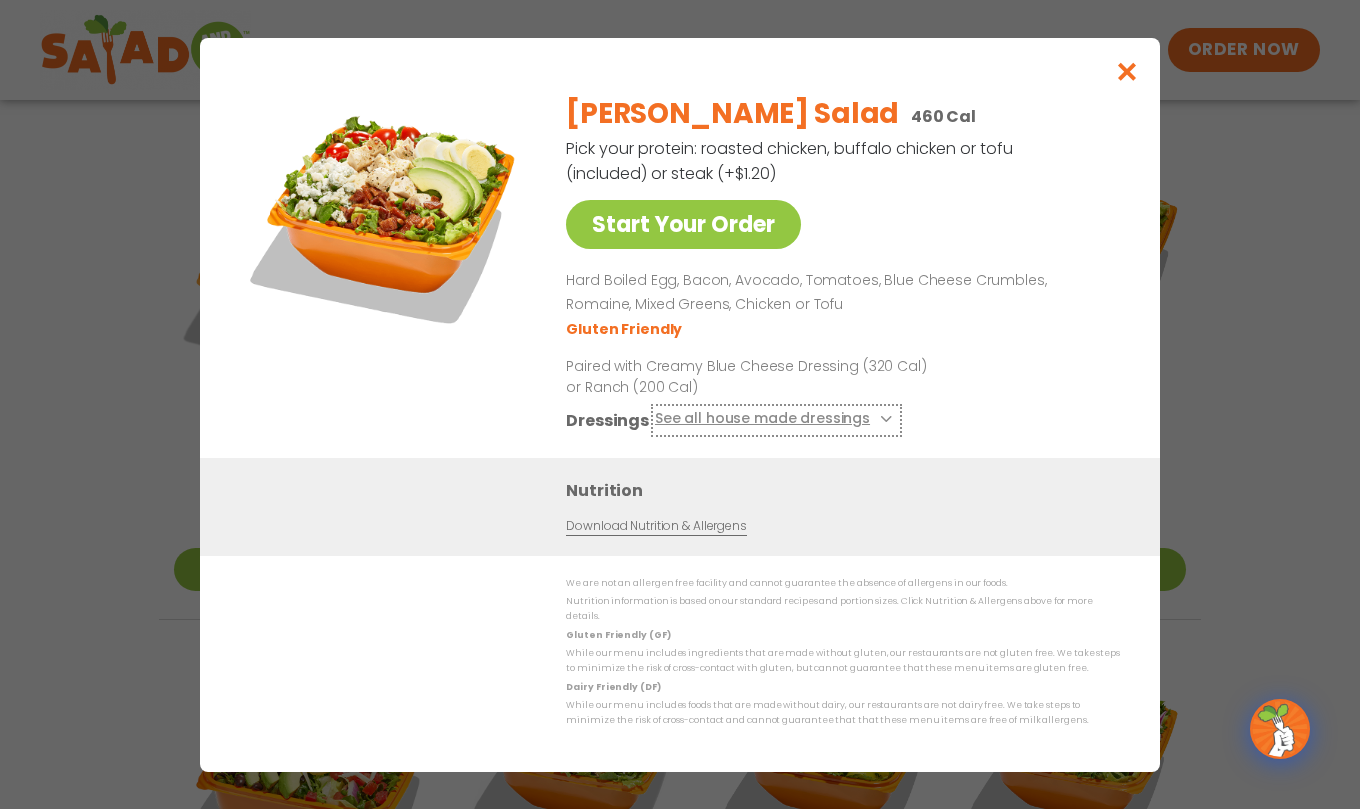click at bounding box center [884, 419] 